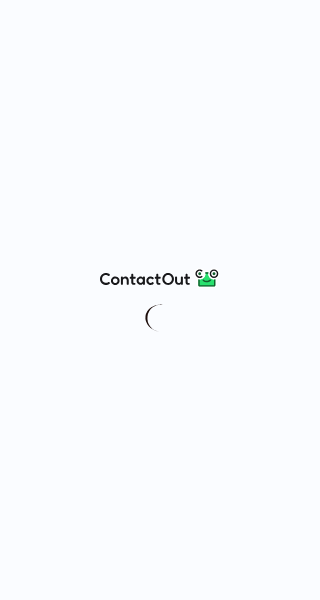 scroll, scrollTop: 0, scrollLeft: 0, axis: both 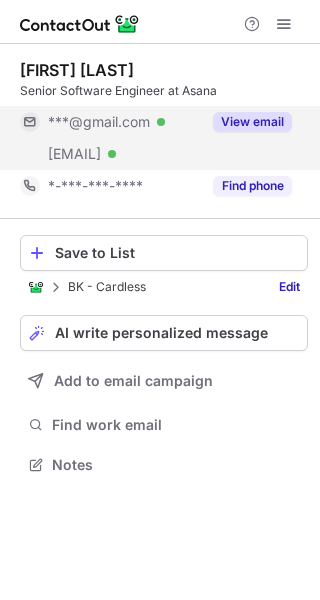 click on "View email" at bounding box center [252, 122] 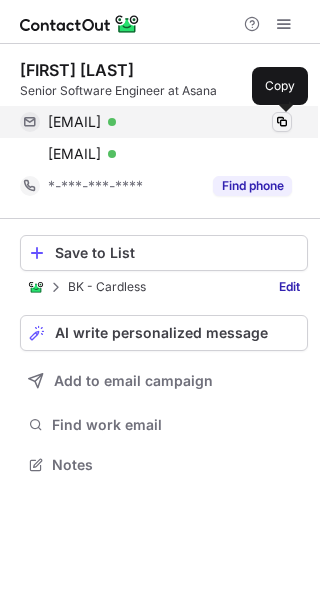 click at bounding box center (282, 122) 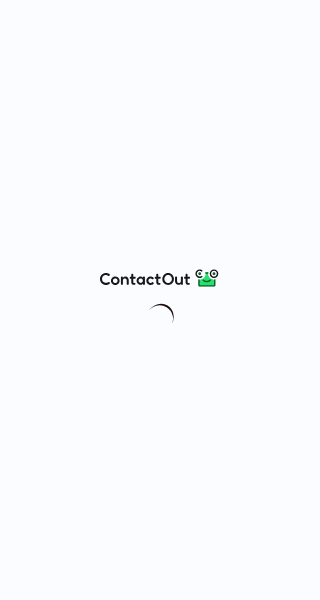 scroll, scrollTop: 0, scrollLeft: 0, axis: both 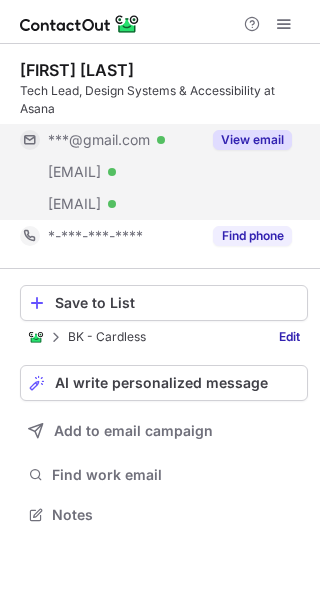 click on "View email" at bounding box center [246, 140] 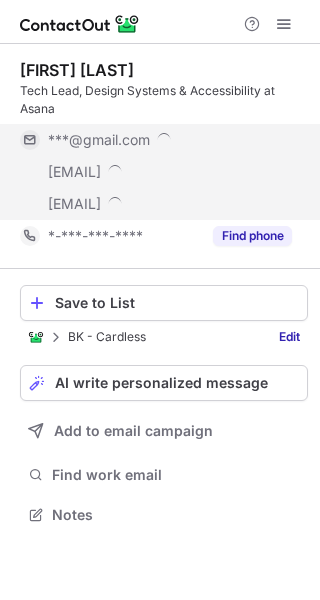 scroll, scrollTop: 10, scrollLeft: 10, axis: both 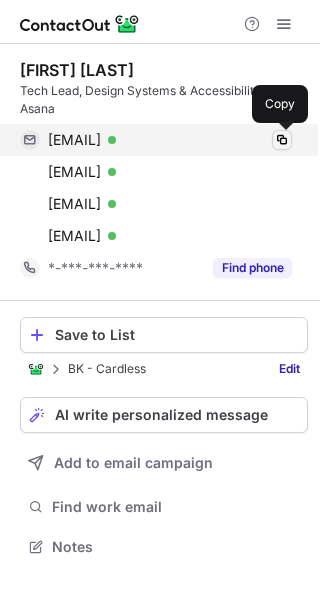 click at bounding box center [282, 140] 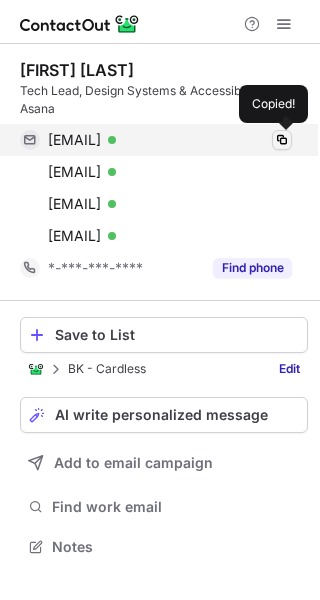 click at bounding box center (282, 140) 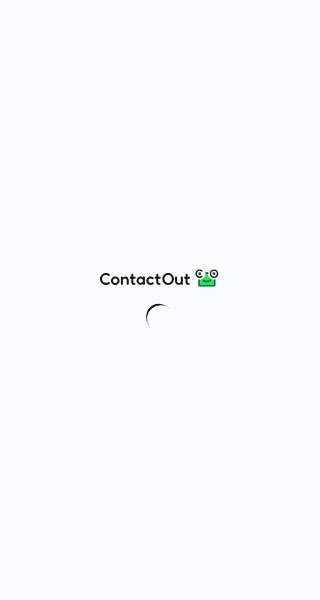 scroll, scrollTop: 0, scrollLeft: 0, axis: both 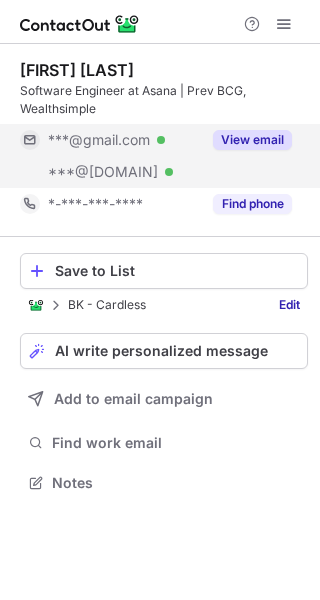 click on "View email" at bounding box center (252, 140) 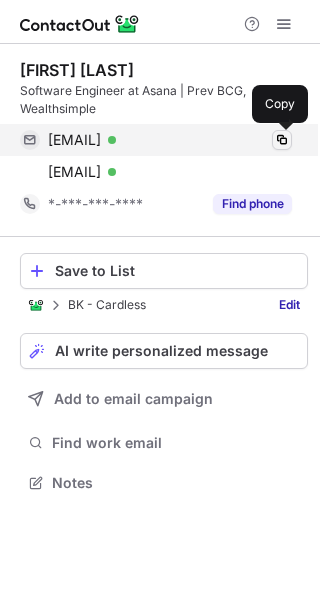 click at bounding box center (282, 140) 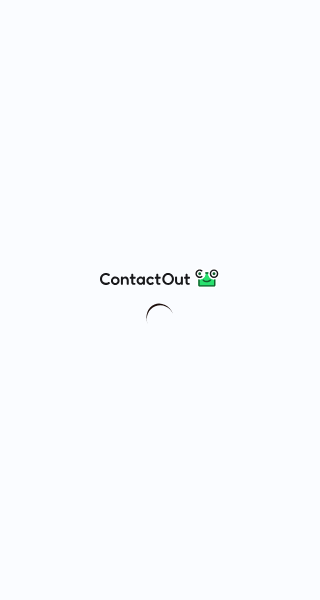 scroll, scrollTop: 0, scrollLeft: 0, axis: both 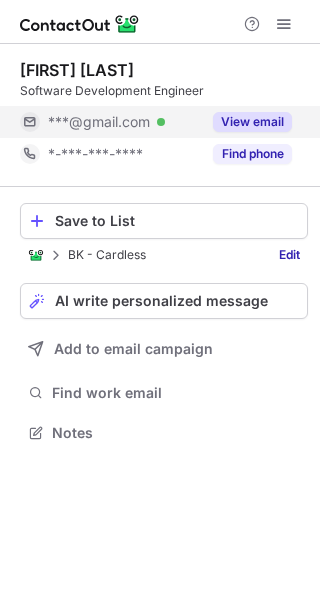 click on "View email" at bounding box center [252, 122] 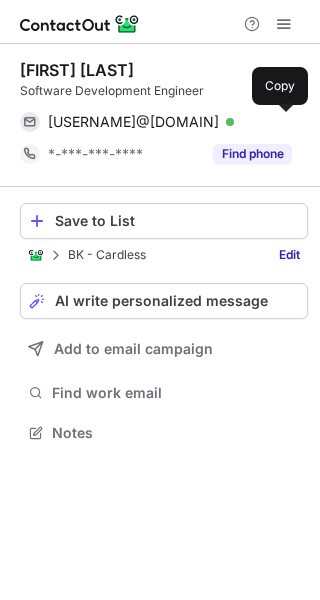 click at bounding box center [282, 122] 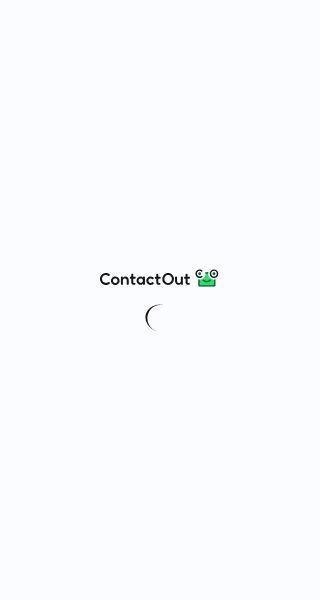 scroll, scrollTop: 0, scrollLeft: 0, axis: both 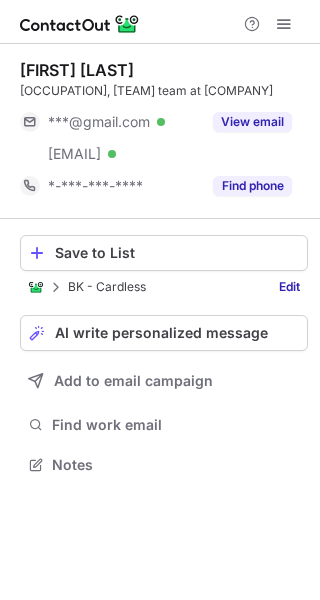 click on "[OCCUPATION], [TEAM] team at [COMPANY]" at bounding box center (164, 91) 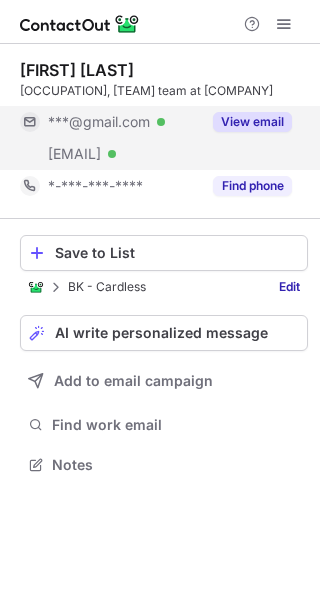 click on "View email" at bounding box center (246, 122) 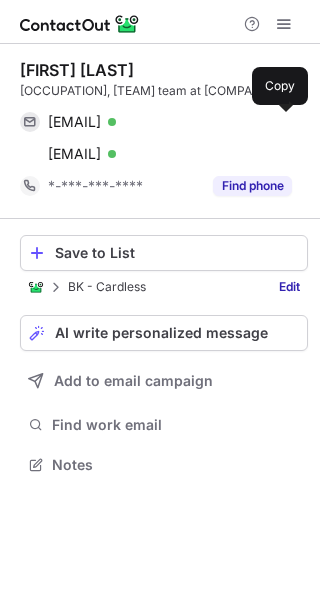 click at bounding box center (282, 122) 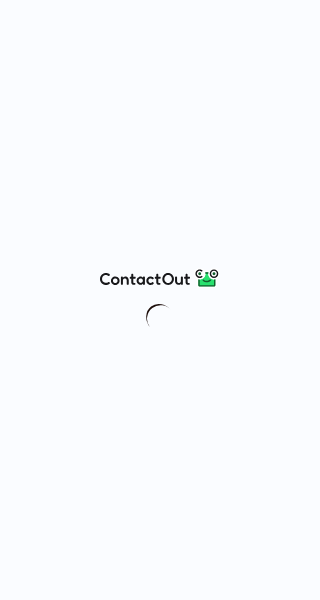 scroll, scrollTop: 0, scrollLeft: 0, axis: both 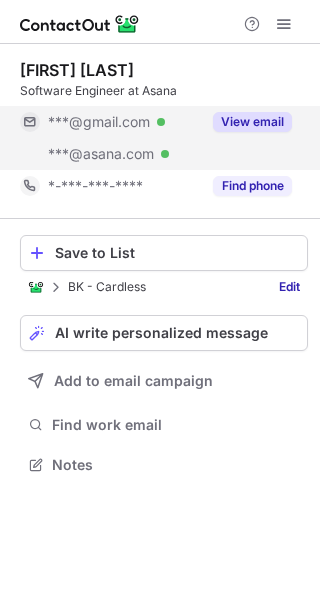 drag, startPoint x: 288, startPoint y: 102, endPoint x: 288, endPoint y: 114, distance: 12 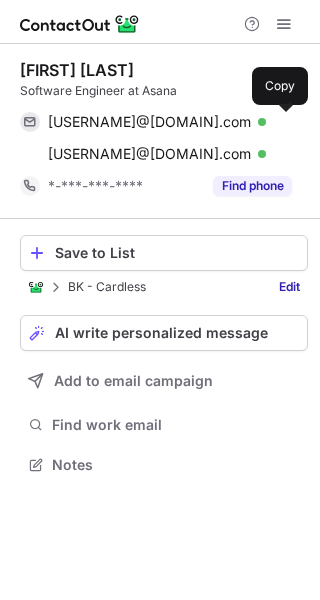 click at bounding box center (282, 122) 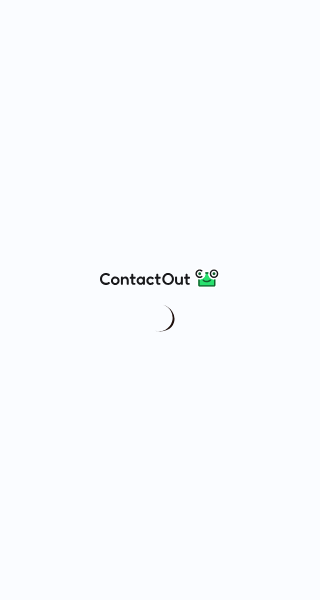 scroll, scrollTop: 0, scrollLeft: 0, axis: both 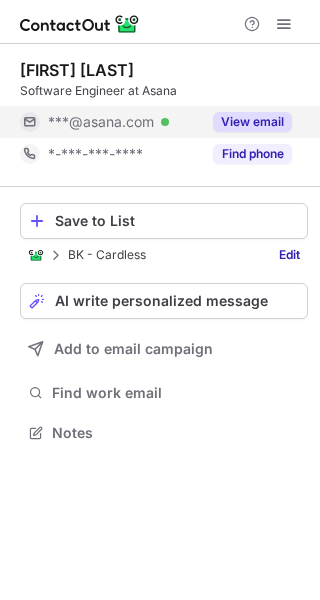 click on "View email" at bounding box center [252, 122] 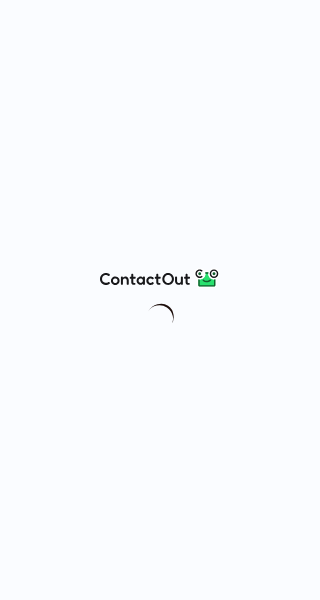 scroll, scrollTop: 0, scrollLeft: 0, axis: both 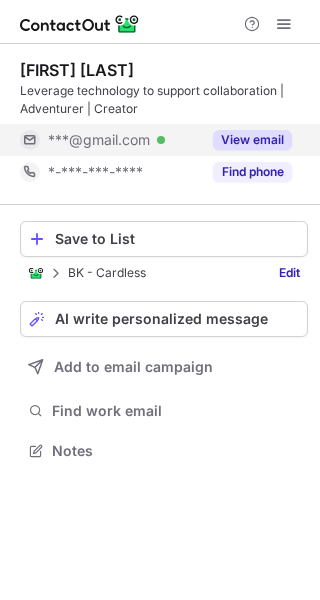 click on "View email" at bounding box center (252, 140) 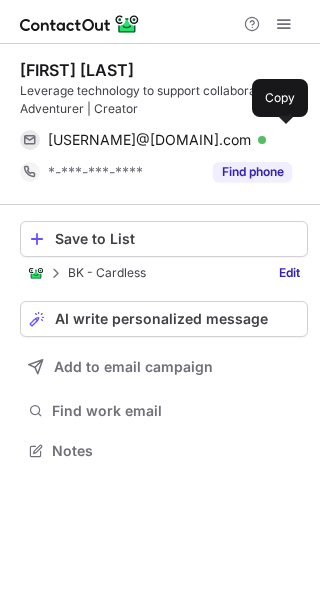 click on "tuyouyoujlu@gmail.com Verified" at bounding box center [170, 140] 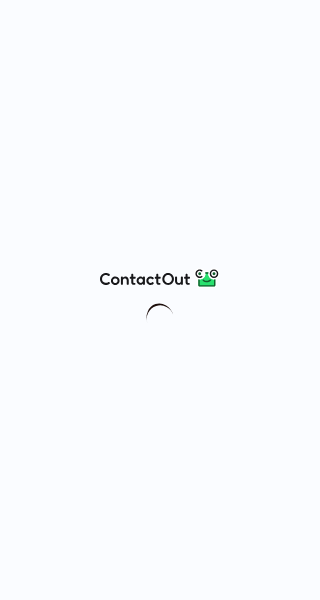 scroll, scrollTop: 0, scrollLeft: 0, axis: both 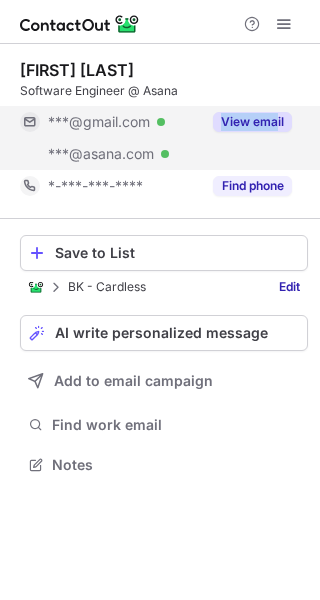 click on "View email" at bounding box center (246, 122) 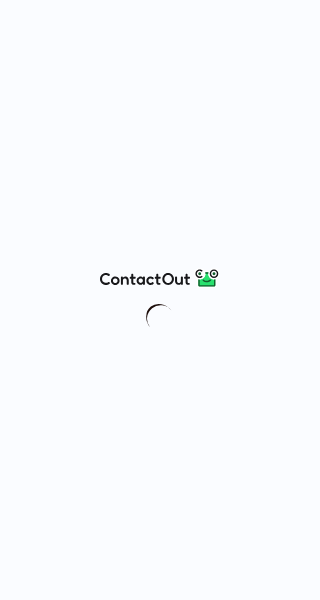 scroll, scrollTop: 0, scrollLeft: 0, axis: both 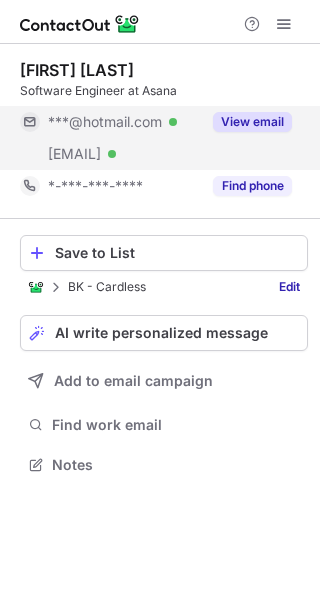click on "View email" at bounding box center (252, 122) 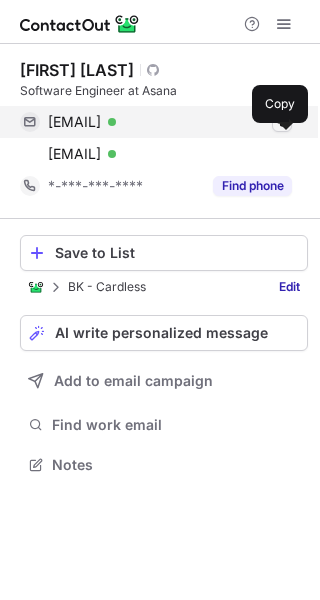 click at bounding box center [282, 122] 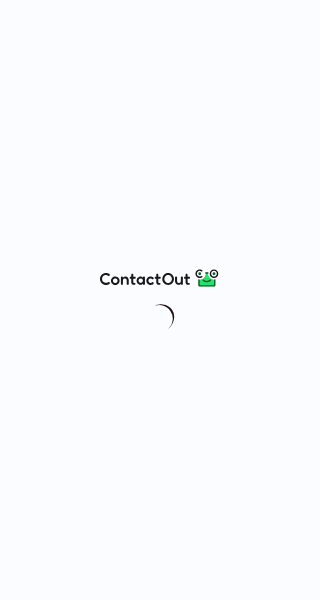 scroll, scrollTop: 0, scrollLeft: 0, axis: both 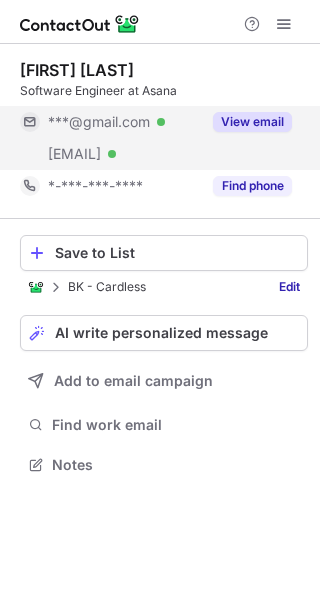 click on "View email" at bounding box center [252, 122] 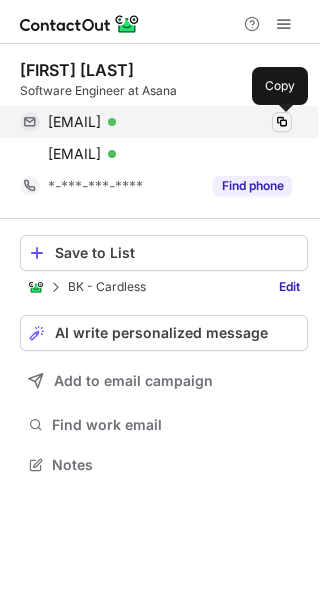 click at bounding box center [282, 122] 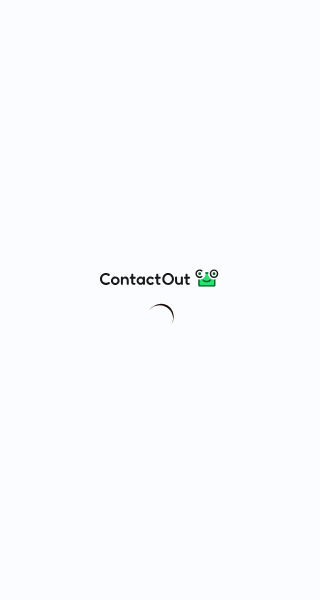 scroll, scrollTop: 0, scrollLeft: 0, axis: both 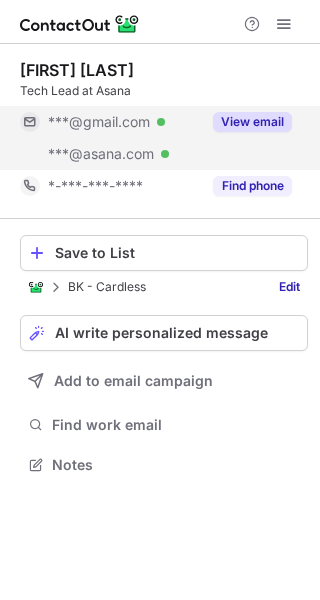 click on "View email" at bounding box center [246, 122] 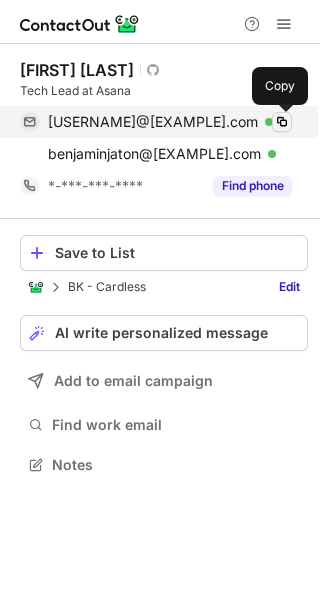 click at bounding box center [282, 122] 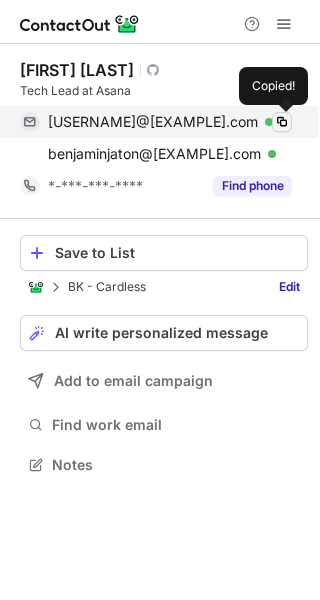 click at bounding box center (282, 122) 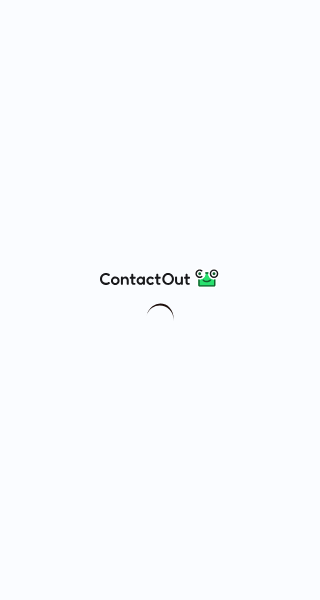 scroll, scrollTop: 0, scrollLeft: 0, axis: both 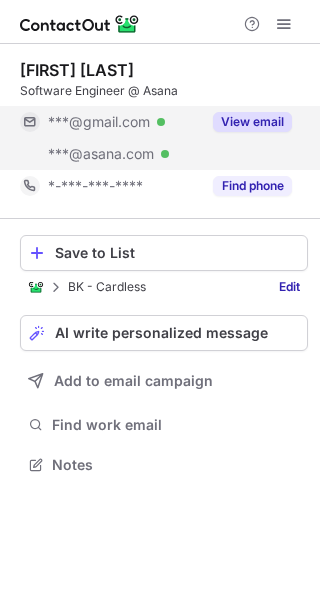 click on "View email" at bounding box center [252, 122] 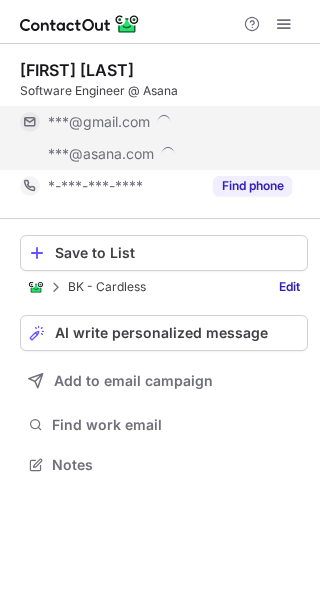 scroll, scrollTop: 10, scrollLeft: 10, axis: both 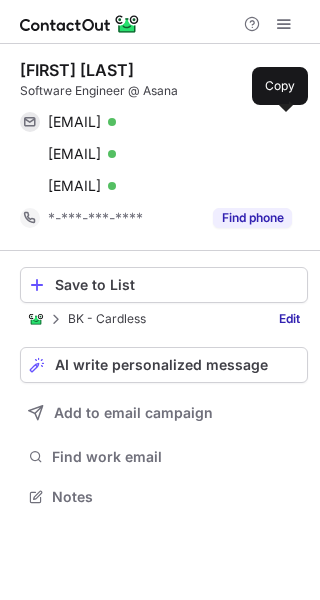 click at bounding box center [282, 122] 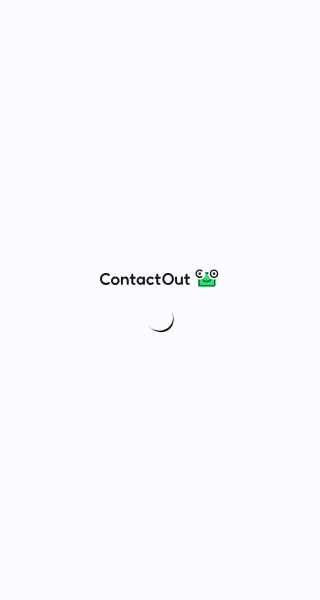 scroll, scrollTop: 0, scrollLeft: 0, axis: both 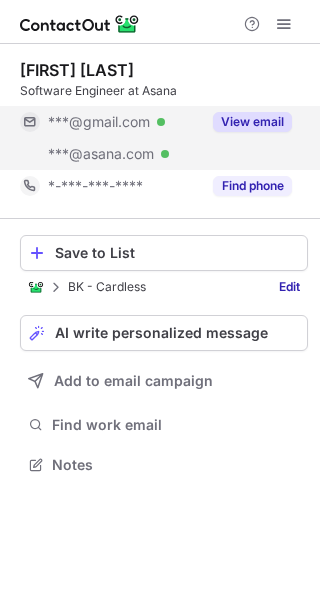 click on "View email" at bounding box center (252, 122) 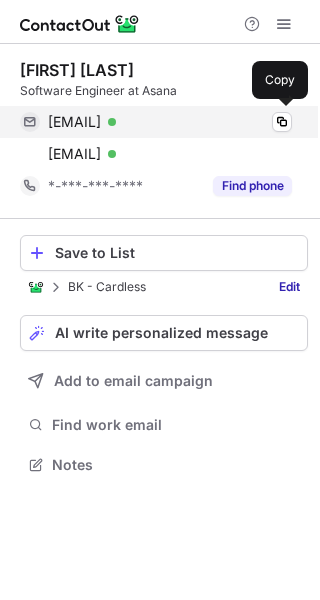 click on "cathyborsting@gmail.com Verified" at bounding box center [170, 122] 